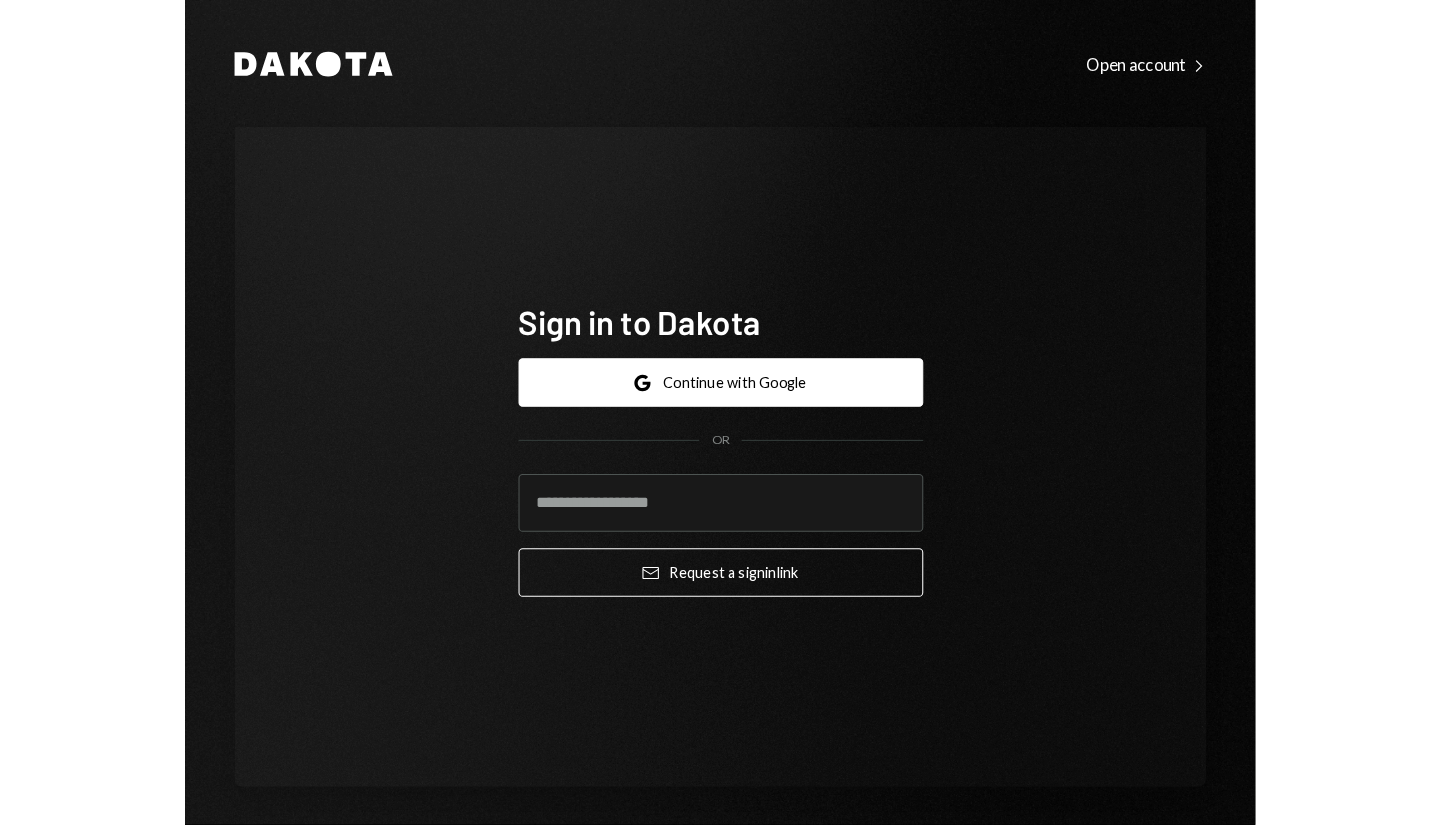 scroll, scrollTop: 0, scrollLeft: 0, axis: both 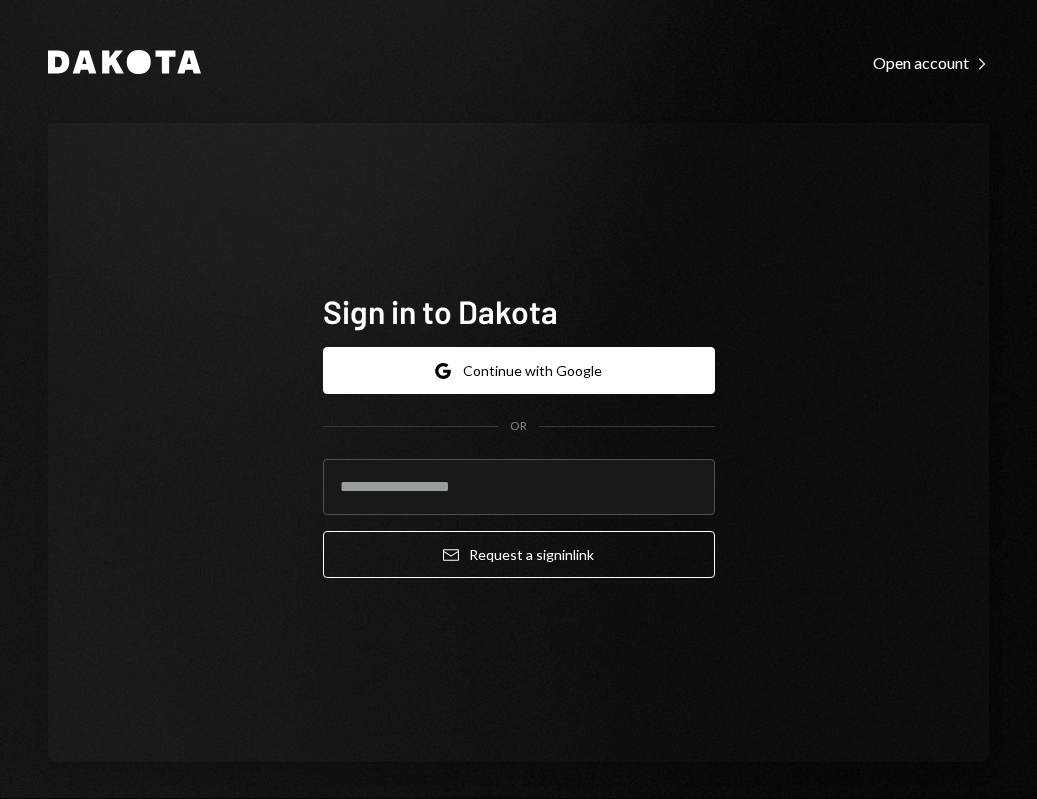 click at bounding box center [519, 487] 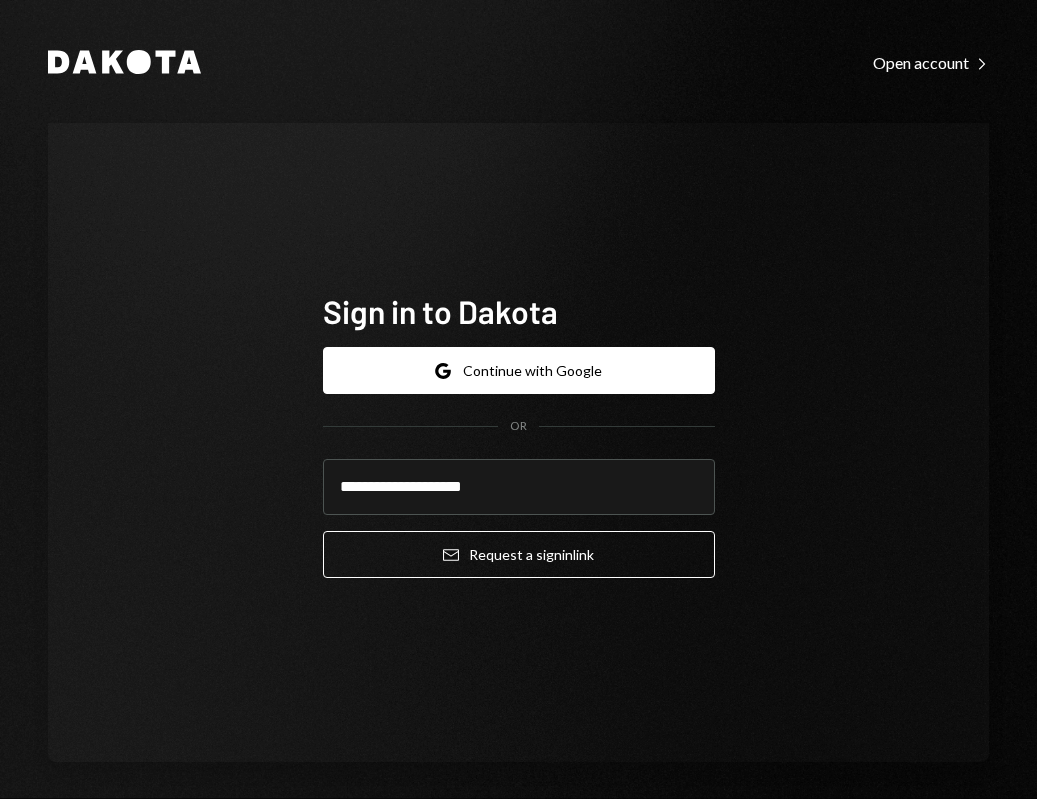 type on "**********" 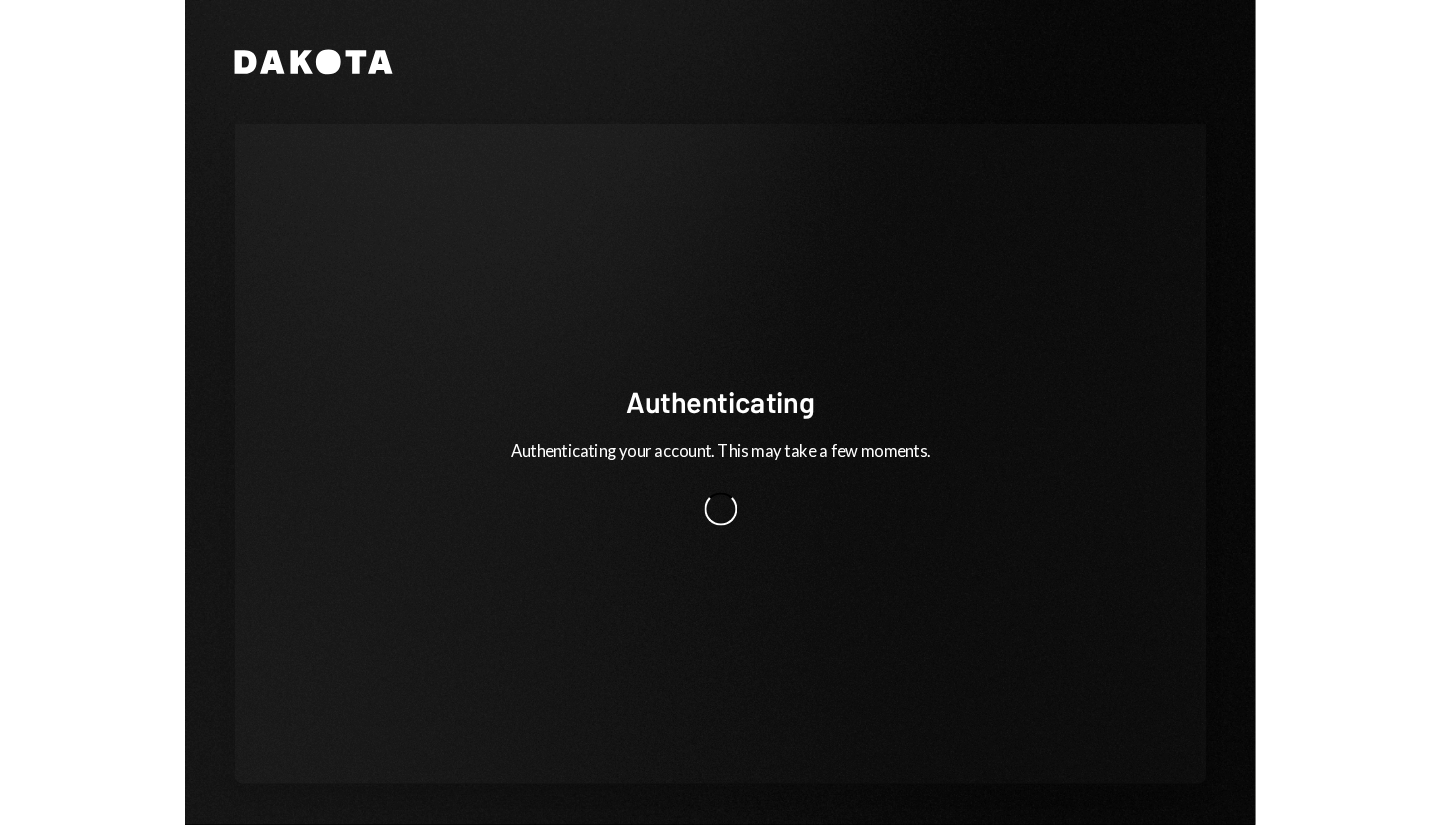 scroll, scrollTop: 0, scrollLeft: 0, axis: both 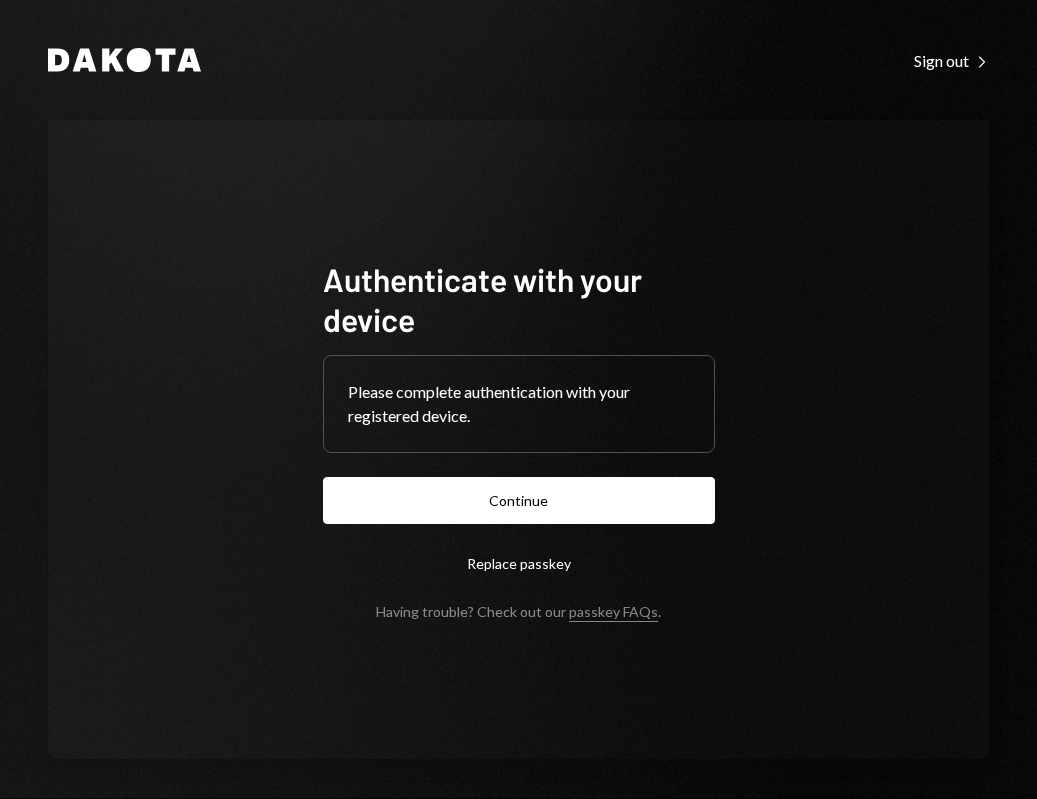 click on "Continue" at bounding box center [519, 500] 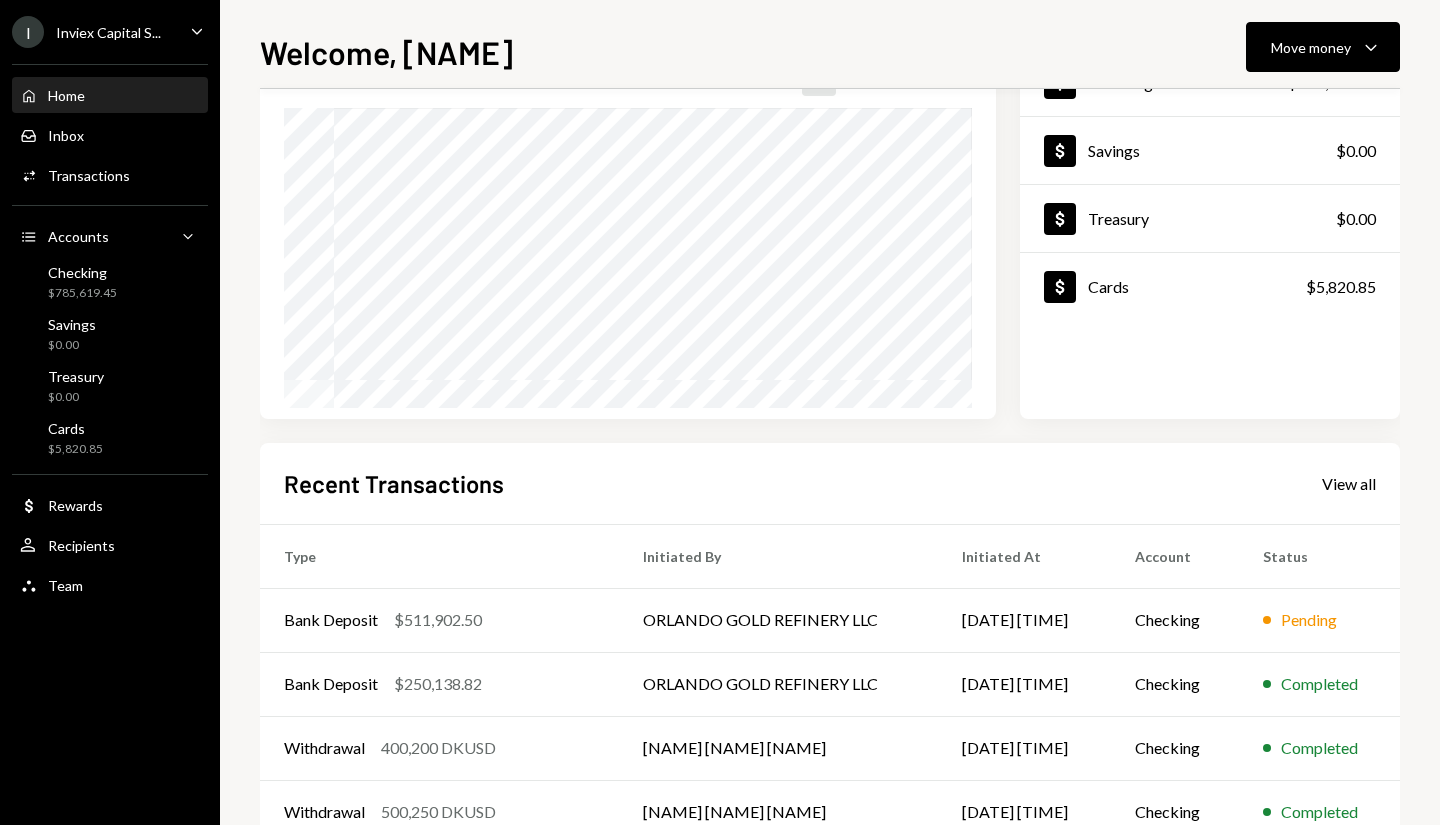 scroll, scrollTop: 0, scrollLeft: 0, axis: both 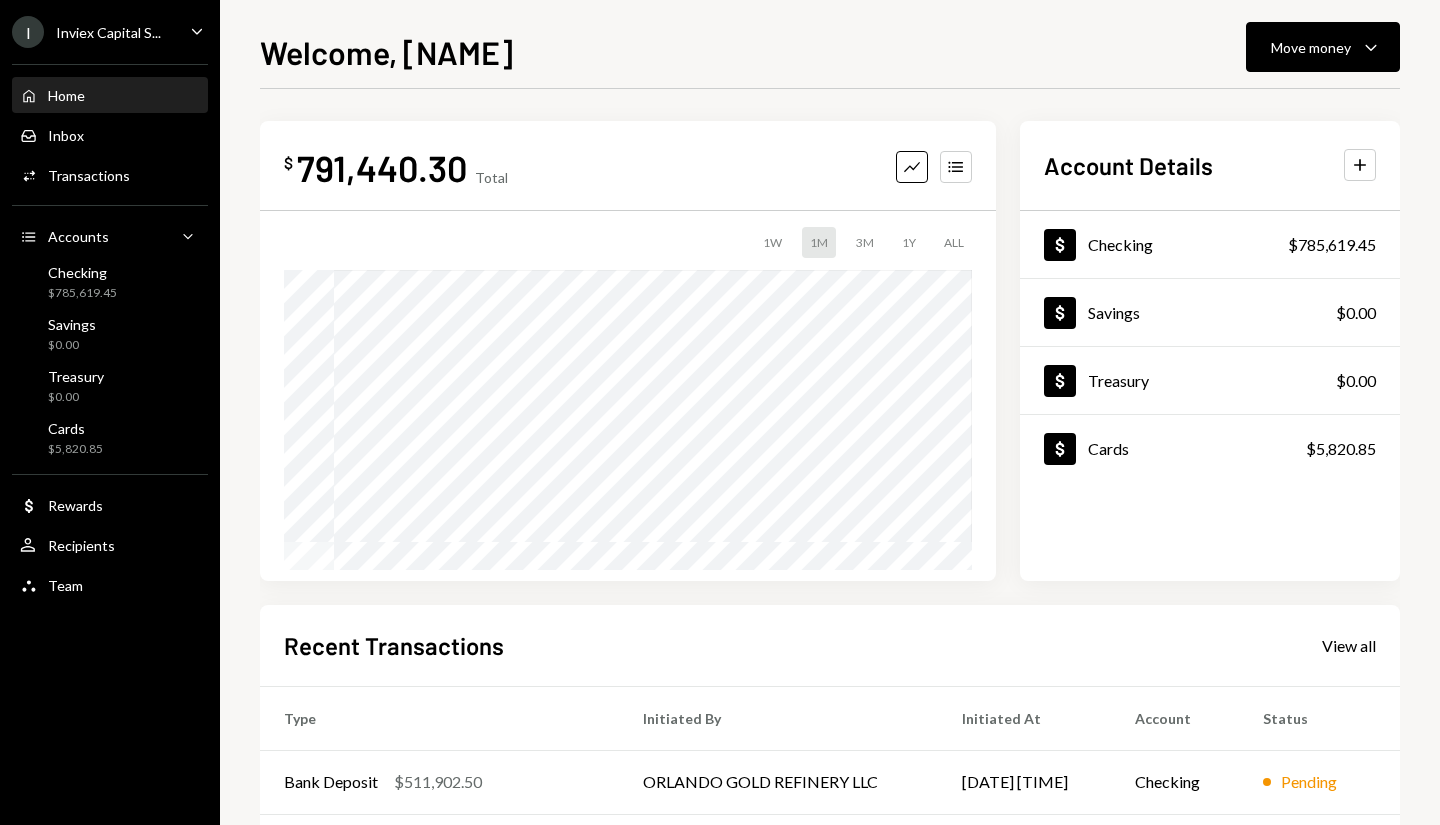 click on "Move money Caret Down" at bounding box center [1323, 47] 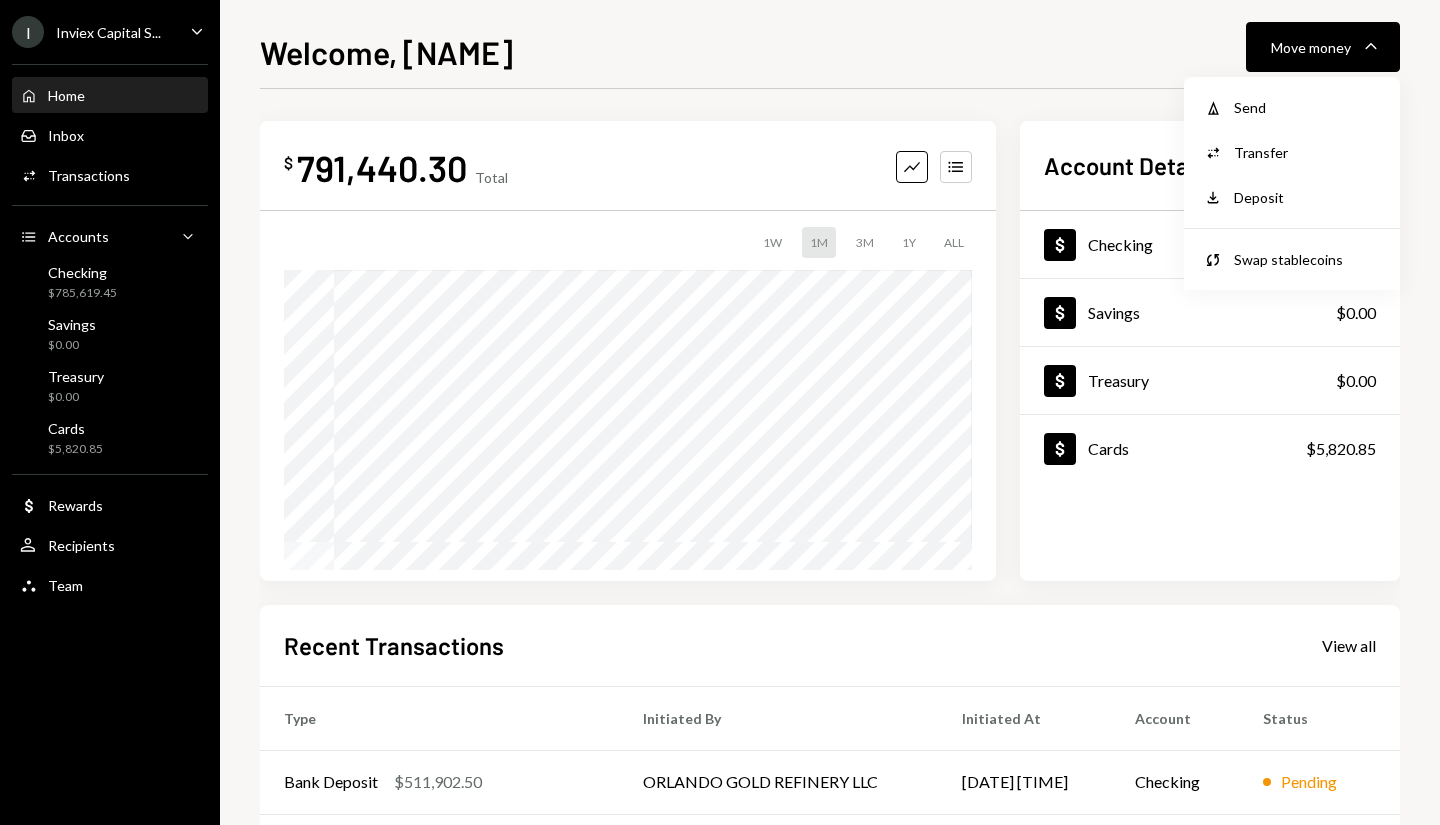 click on "Send" at bounding box center [1307, 107] 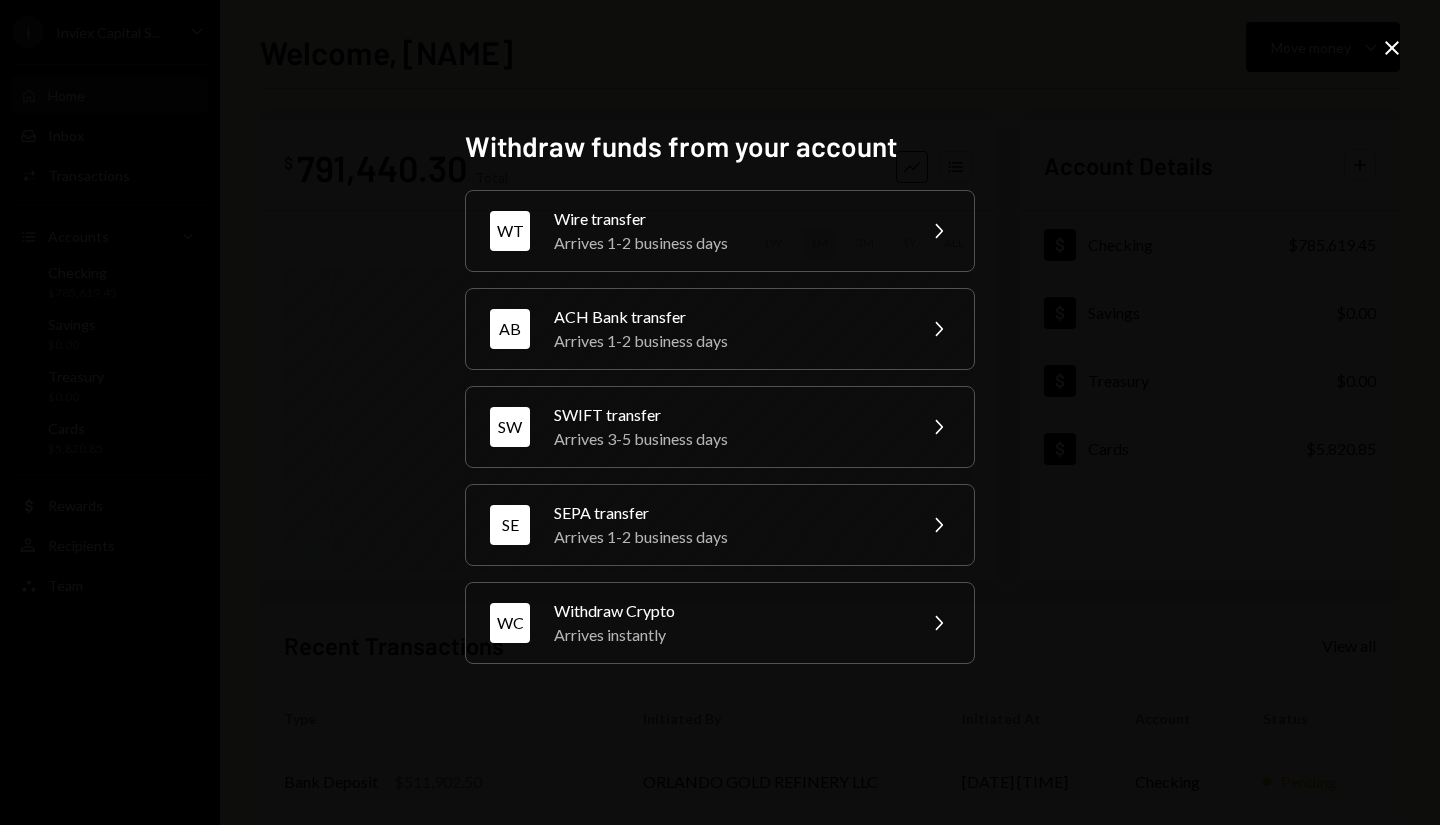 click on "Arrives instantly" at bounding box center [728, 635] 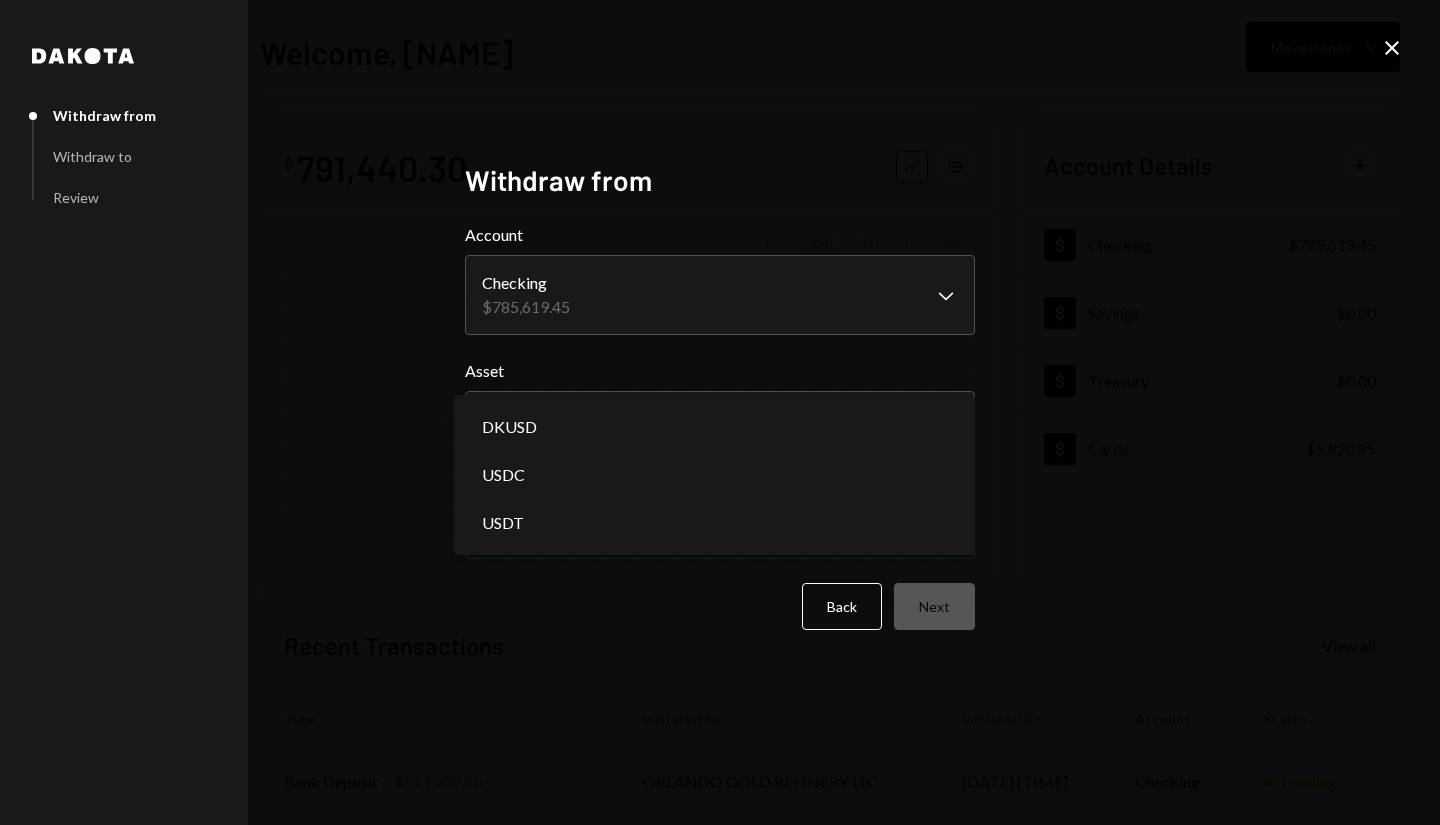click on "I Inviex Capital S... Caret Down Home Home Inbox Inbox Activities Transactions Accounts Accounts Caret Down Checking $785,619.45 Savings $0.00 Treasury $0.00 Cards $5,820.85 Dollar Rewards User Recipients Team Team Welcome, [NAME] Move money Caret Down $ 791,440.30 Total Graph Accounts 1W 1M 3M 1Y ALL Account Details Plus Dollar Checking $785,619.45 Dollar Savings $0.00 Dollar Treasury $0.00 Dollar Cards $5,820.85 Recent Transactions View all Type Initiated By Initiated At Account Status Bank Deposit $511,902.50 ORLANDO GOLD REFINERY LLC [DATE] [TIME] Checking Pending Bank Deposit $250,138.82 ORLANDO GOLD REFINERY LLC [DATE] [TIME] Checking Completed Withdrawal 400,200  DKUSD [NAME] [NAME] [NAME] [DATE] [TIME] Checking Completed Withdrawal 500,250  DKUSD [NAME] [NAME] [NAME] [DATE] [TIME] Checking Completed Stablecoin Conversion $1,000,000.00 [NAME] [NAME] [NAME] [DATE] [TIME] Checking Failed /dashboard Dakota Withdraw from Withdraw to Review Withdraw from Account Checking $785,619.45" at bounding box center (720, 412) 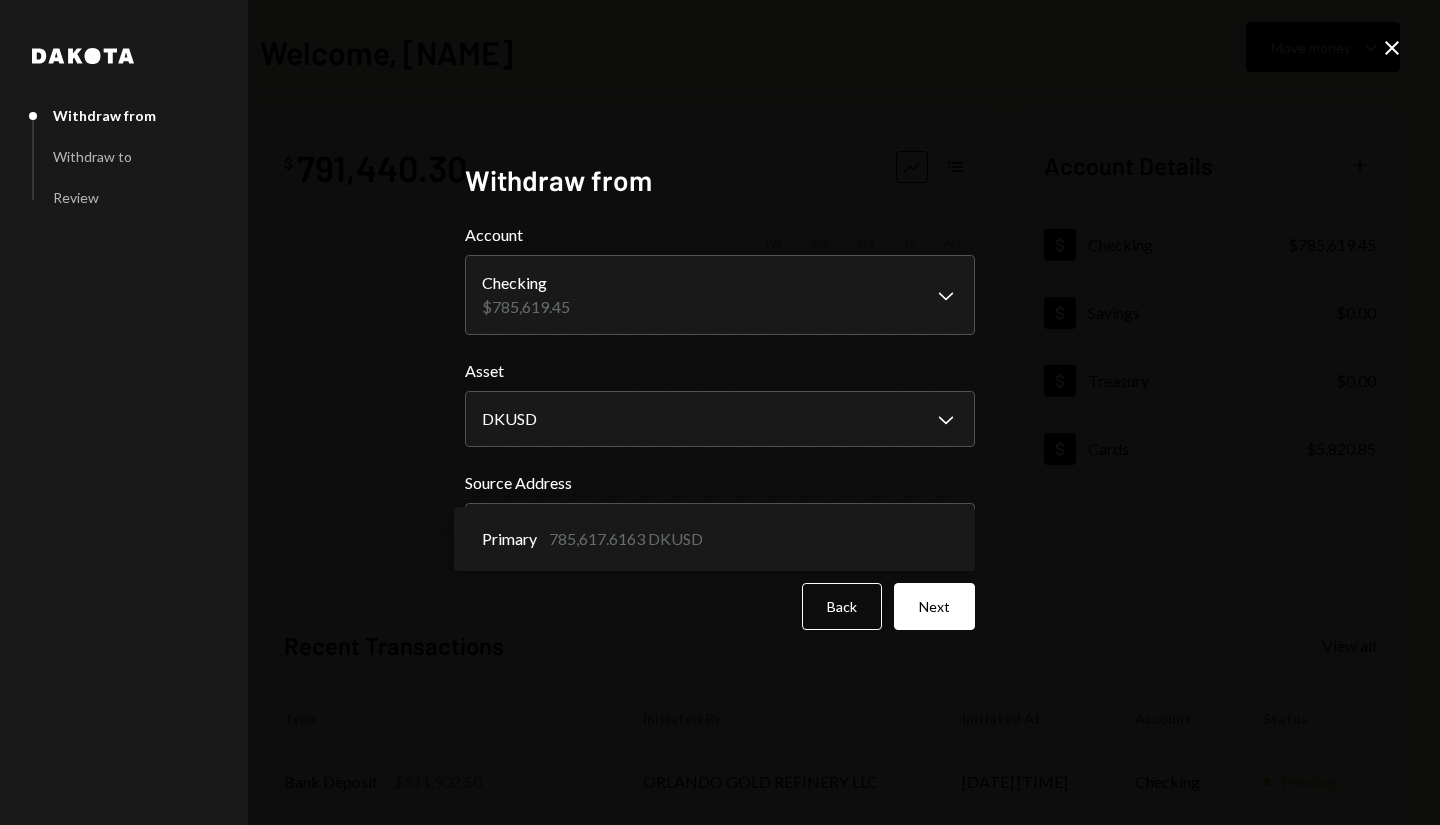 click on "I Inviex Capital S... Caret Down Home Home Inbox Inbox Activities Transactions Accounts Accounts Caret Down Checking $785,619.45 Savings $0.00 Treasury $0.00 Cards $5,820.85 Dollar Rewards User Recipients Team Team Welcome, [NAME] Move money Caret Down $ 791,440.30 Total Graph Accounts 1W 1M 3M 1Y ALL Account Details Plus Dollar Checking $785,619.45 Dollar Savings $0.00 Dollar Treasury $0.00 Dollar Cards $5,820.85 Recent Transactions View all Type Initiated By Initiated At Account Status Bank Deposit $511,902.50 ORLANDO GOLD REFINERY LLC [DATE] [TIME] Checking Pending Bank Deposit $250,138.82 ORLANDO GOLD REFINERY LLC [DATE] [TIME] Checking Completed Withdrawal 400,200  DKUSD [NAME] [NAME] [NAME] [DATE] [TIME] Checking Completed Withdrawal 500,250  DKUSD [NAME] [NAME] [NAME] [DATE] [TIME] Checking Completed Stablecoin Conversion $1,000,000.00 [NAME] [NAME] [NAME] [DATE] [TIME] Checking Failed /dashboard Dakota Withdraw from Withdraw to Review Withdraw from Account Checking $785,619.45" at bounding box center [720, 412] 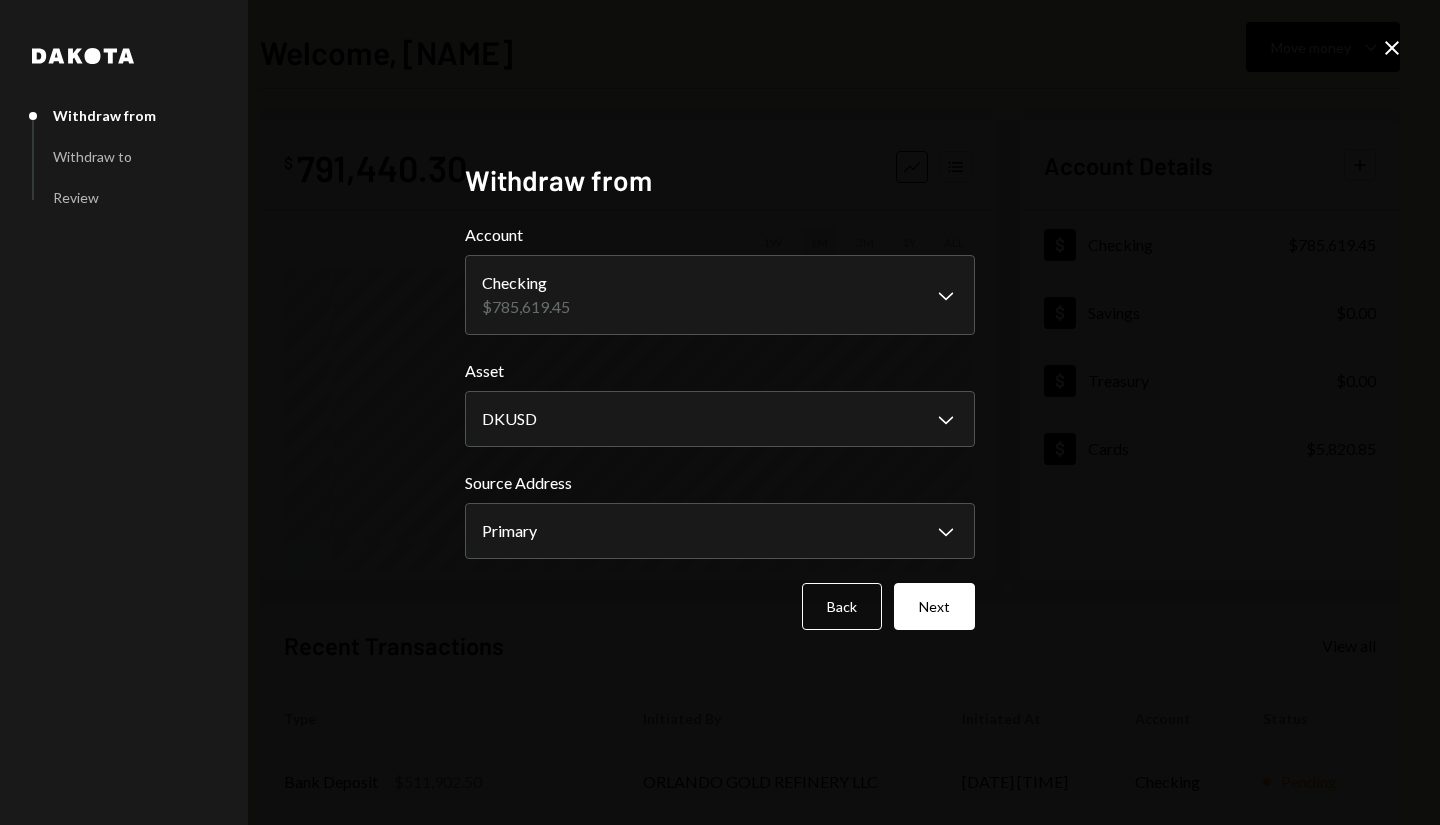 click on "Next" at bounding box center [934, 606] 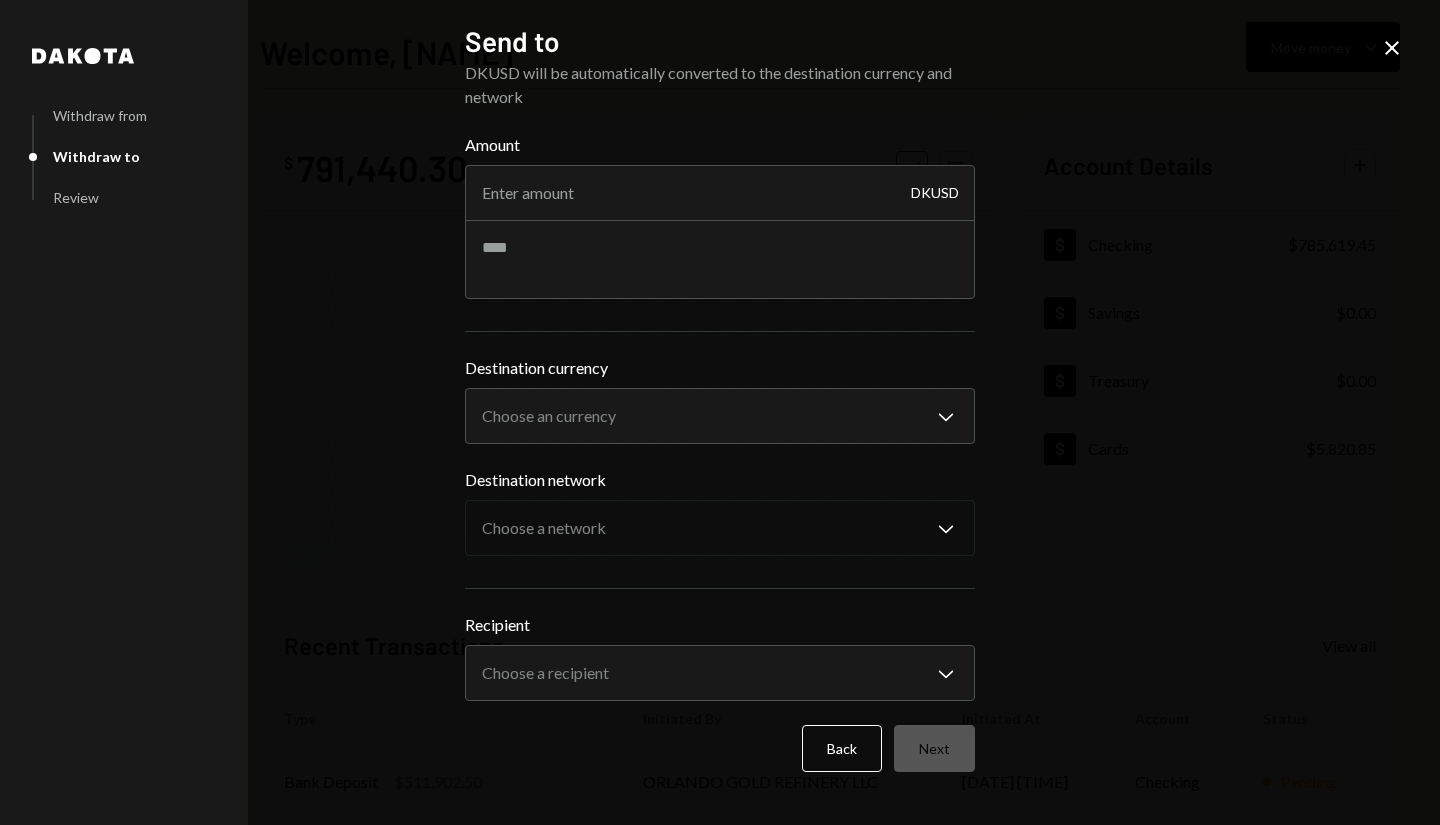 click on "Amount" at bounding box center [720, 193] 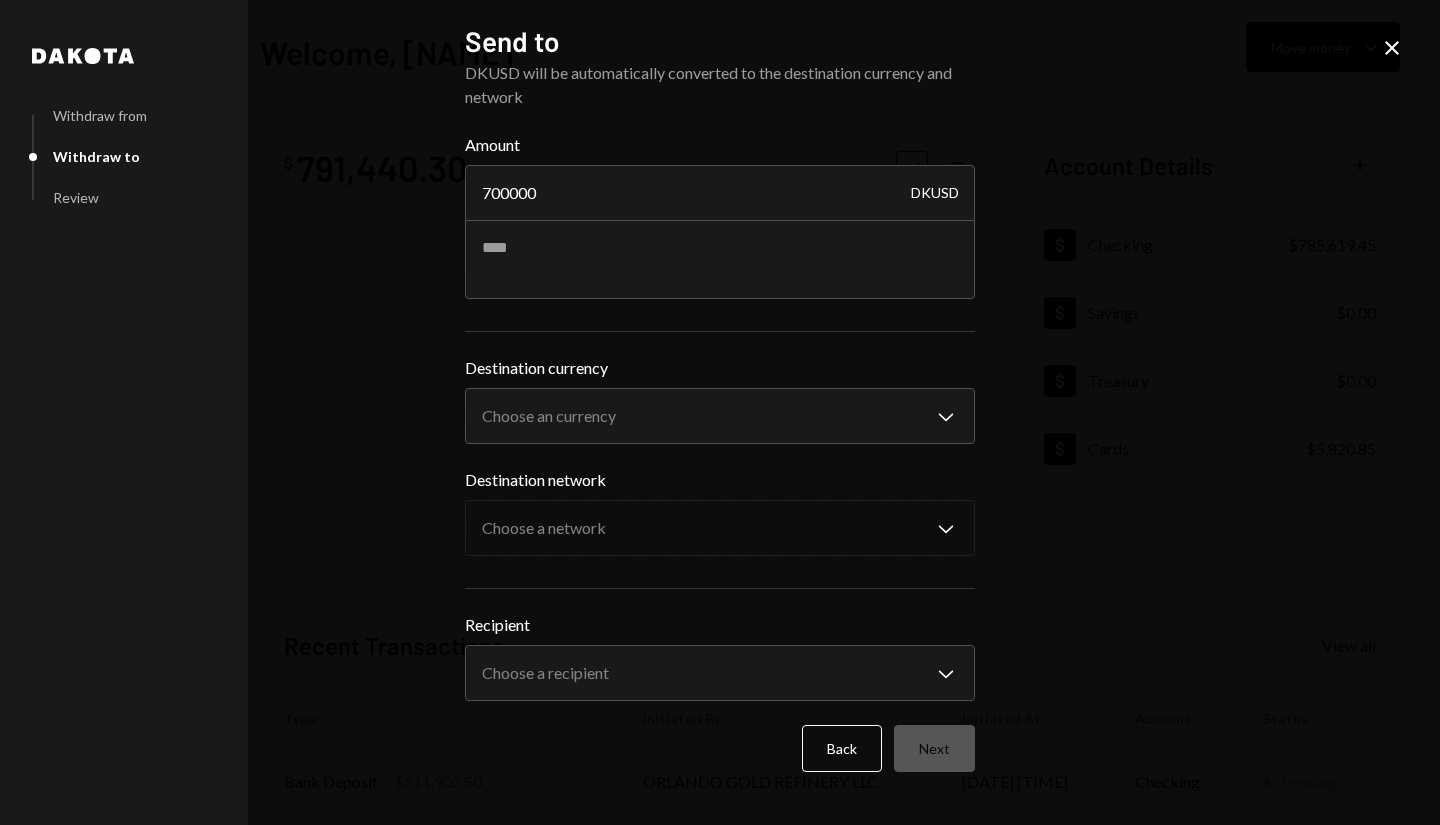 type on "700000" 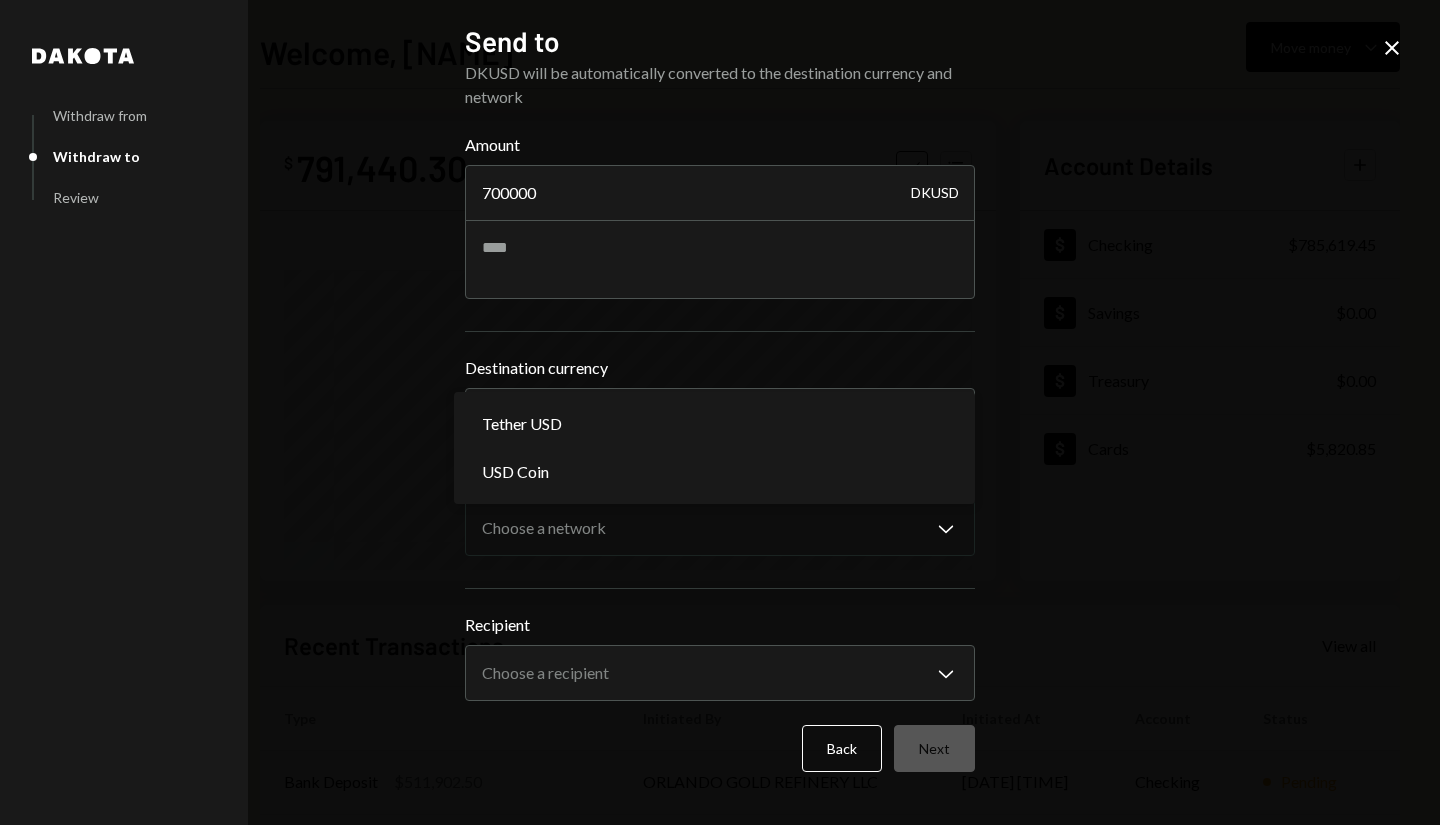 click on "Choose an currency Chevron Down" at bounding box center [720, 416] 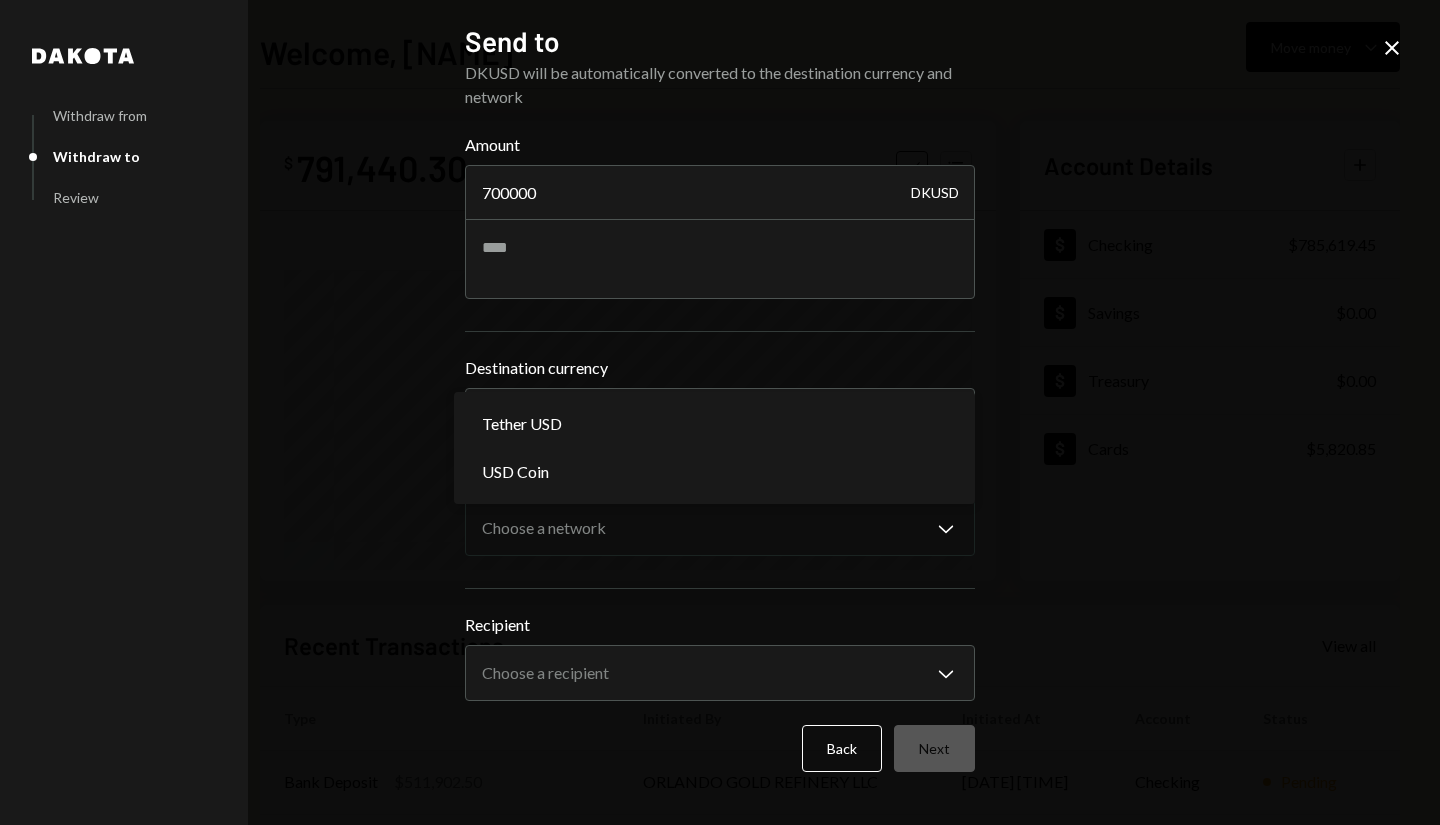 select on "****" 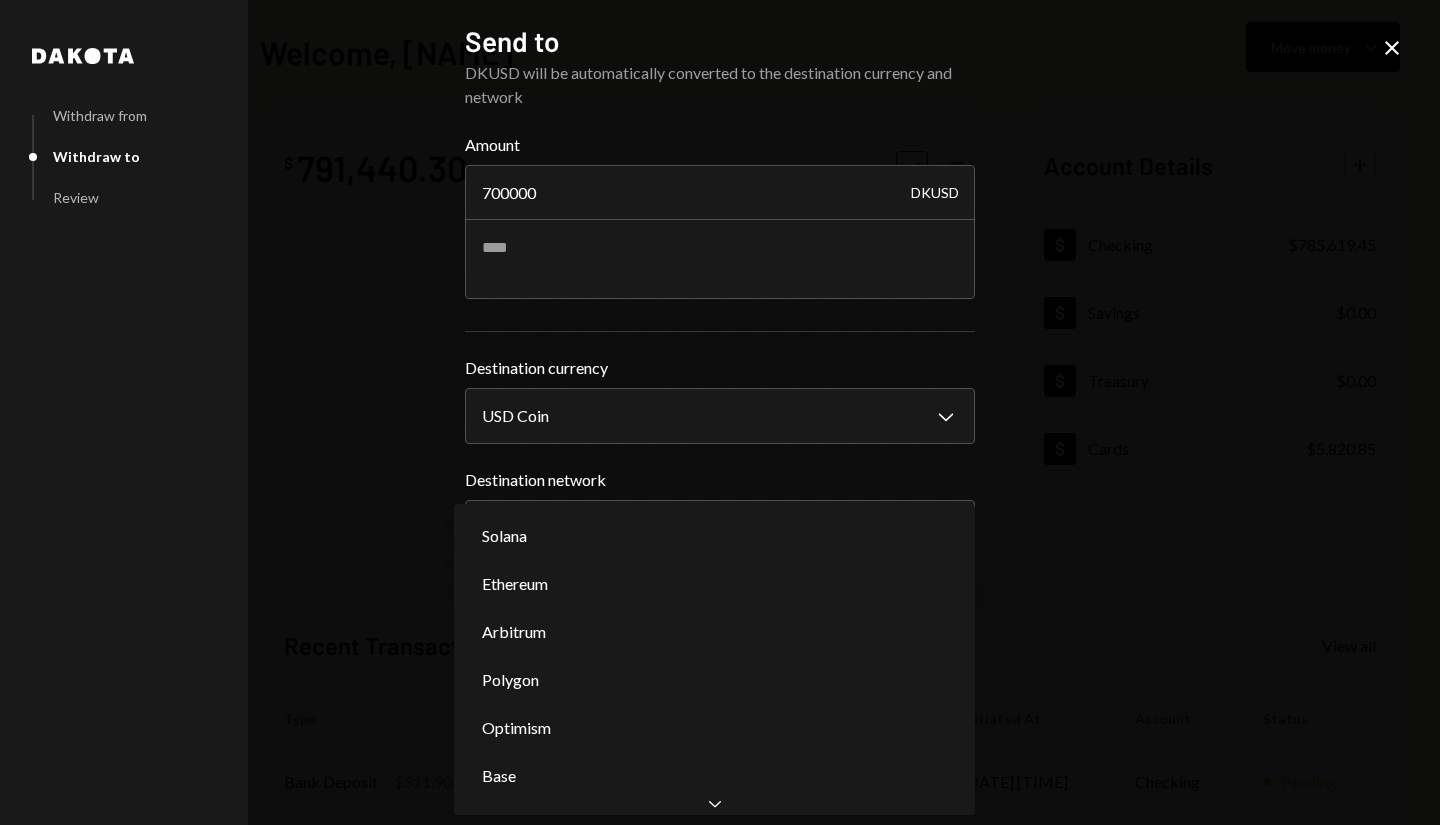 click on "I Inviex Capital S... Caret Down Home Home Inbox Inbox Activities Transactions Accounts Accounts Caret Down Checking $785,619.45 Savings $0.00 Treasury $0.00 Cards $5,820.85 Dollar Rewards User Recipients Team Team Welcome, [NAME] Move money Caret Down $ 791,440.30 Total Graph Accounts 1W 1M 3M 1Y ALL Account Details Plus Dollar Checking $785,619.45 Dollar Savings $0.00 Dollar Treasury $0.00 Dollar Cards $5,820.85 Recent Transactions View all Type Initiated By Initiated At Account Status Bank Deposit $511,902.50 ORLANDO GOLD REFINERY LLC [DATE] [TIME] Checking Pending Bank Deposit $250,138.82 ORLANDO GOLD REFINERY LLC [DATE] [TIME] Checking Completed Withdrawal 400,200  DKUSD [NAME] [NAME] [NAME] [DATE] [TIME] Checking Completed Withdrawal 500,250  DKUSD [NAME] [NAME] [NAME] [DATE] [TIME] Checking Completed Stablecoin Conversion $1,000,000.00 [NAME] [NAME] [NAME] [DATE] [TIME] Checking Failed /dashboard Dakota Withdraw from Withdraw to Review Send to Amount 700000 DKUSD USD Coin ******" at bounding box center [720, 412] 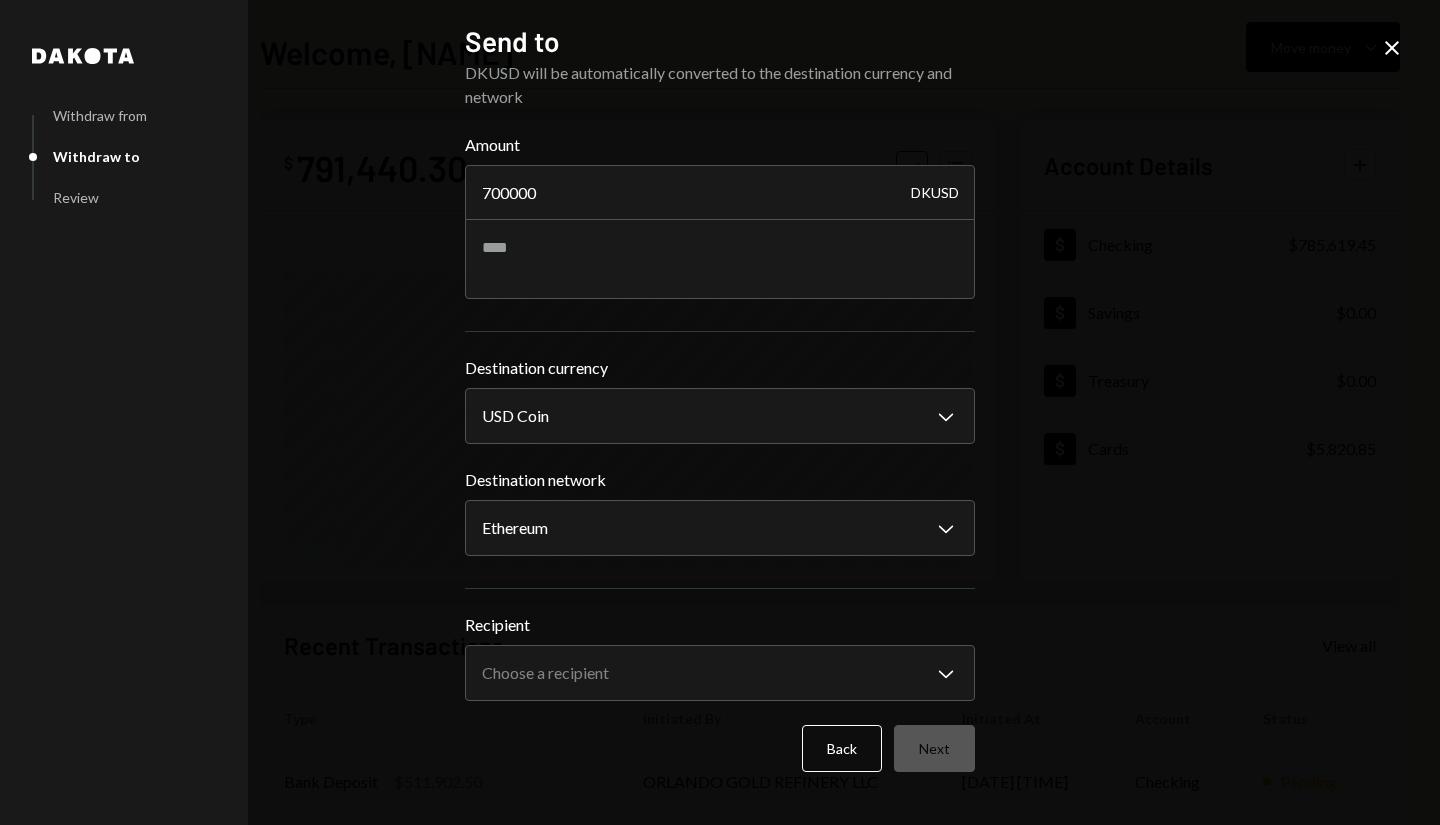 click on "I Inviex Capital S... Caret Down Home Home Inbox Inbox Activities Transactions Accounts Accounts Caret Down Checking $785,619.45 Savings $0.00 Treasury $0.00 Cards $5,820.85 Dollar Rewards User Recipients Team Team Welcome, [NAME] Move money Caret Down $ 791,440.30 Total Graph Accounts 1W 1M 3M 1Y ALL Account Details Plus Dollar Checking $785,619.45 Dollar Savings $0.00 Dollar Treasury $0.00 Dollar Cards $5,820.85 Recent Transactions View all Type Initiated By Initiated At Account Status Bank Deposit $511,902.50 ORLANDO GOLD REFINERY LLC [DATE] [TIME] Checking Pending Bank Deposit $250,138.82 ORLANDO GOLD REFINERY LLC [DATE] [TIME] Checking Completed Withdrawal 400,200  DKUSD [NAME] [NAME] [NAME] [DATE] [TIME] Checking Completed Withdrawal 500,250  DKUSD [NAME] [NAME] [NAME] [DATE] [TIME] Checking Completed Stablecoin Conversion $1,000,000.00 [NAME] [NAME] [NAME] [DATE] [TIME] Checking Failed /dashboard Dakota Withdraw from Withdraw to Review Send to Amount 700000 DKUSD USD Coin ******" at bounding box center (720, 412) 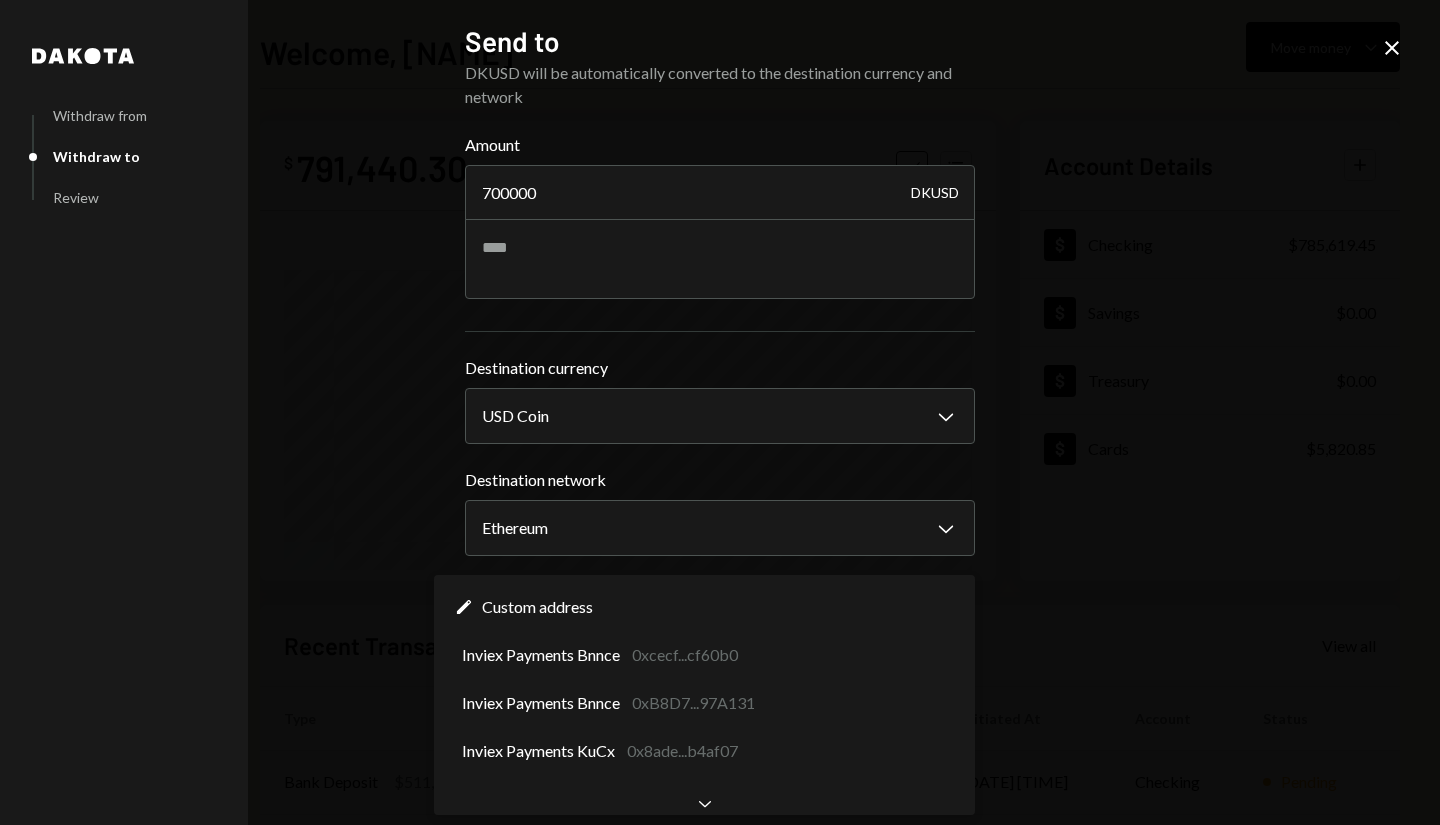 select on "**********" 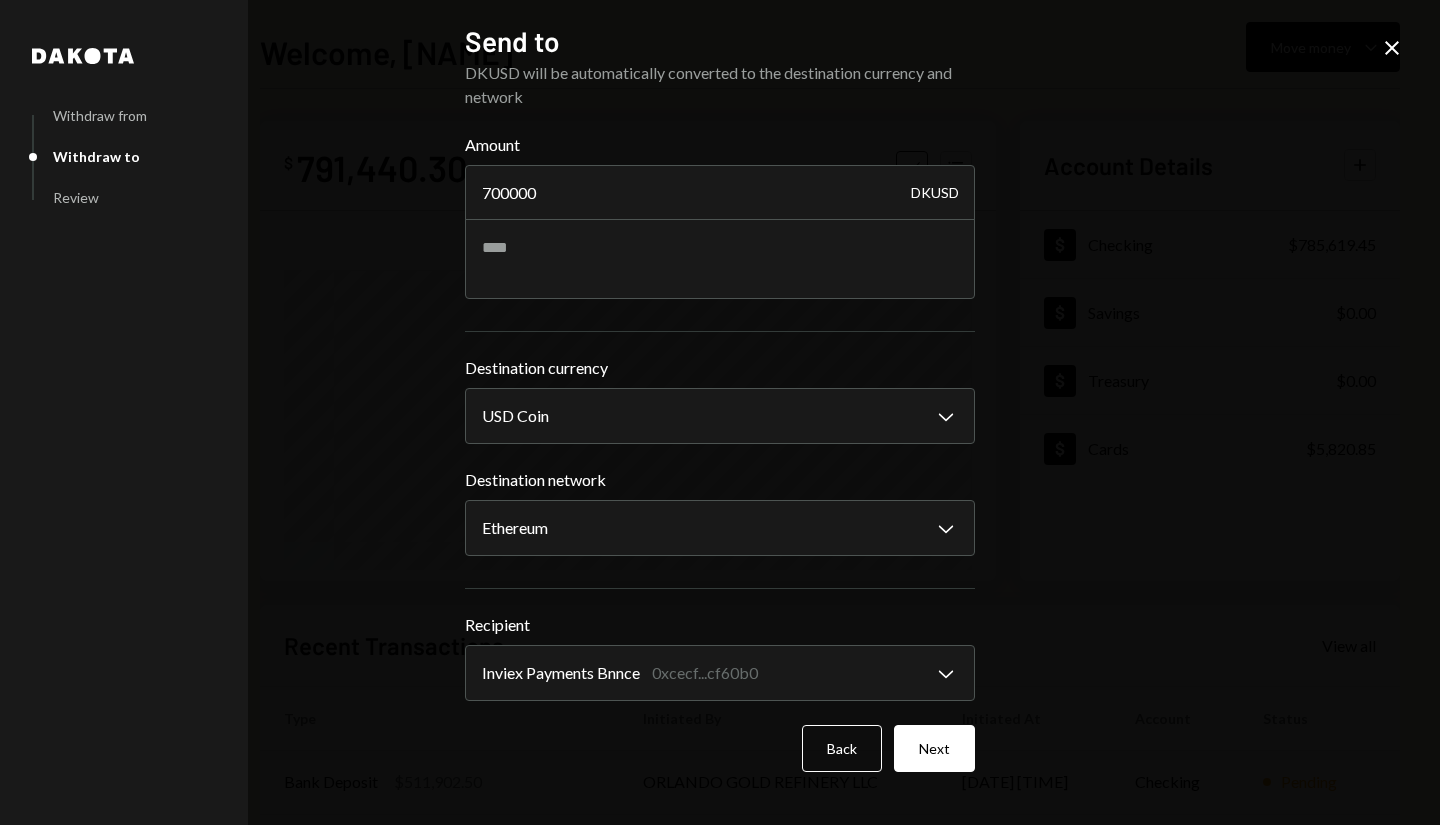 click on "Next" at bounding box center (934, 748) 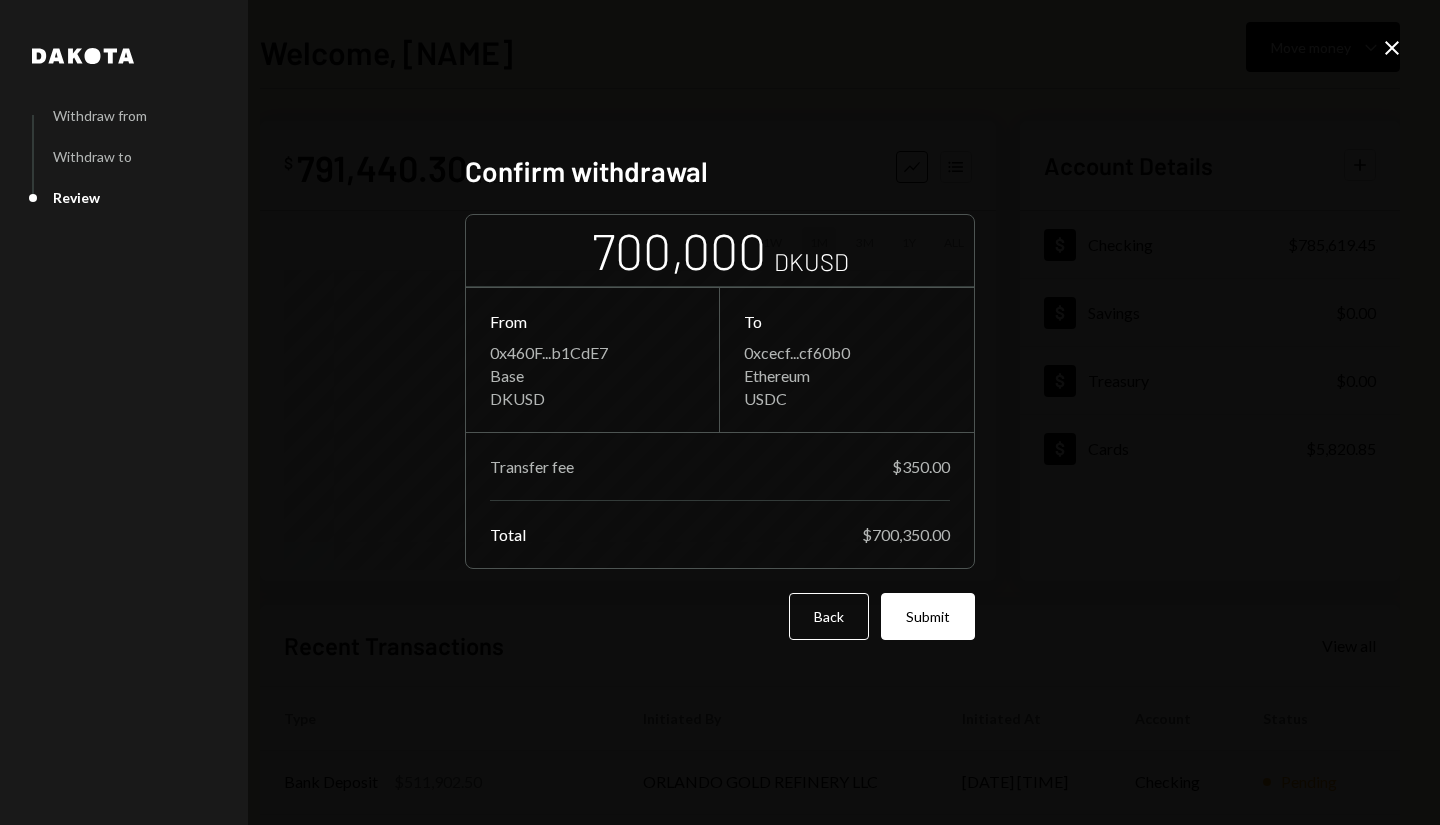 click on "Submit" at bounding box center (928, 616) 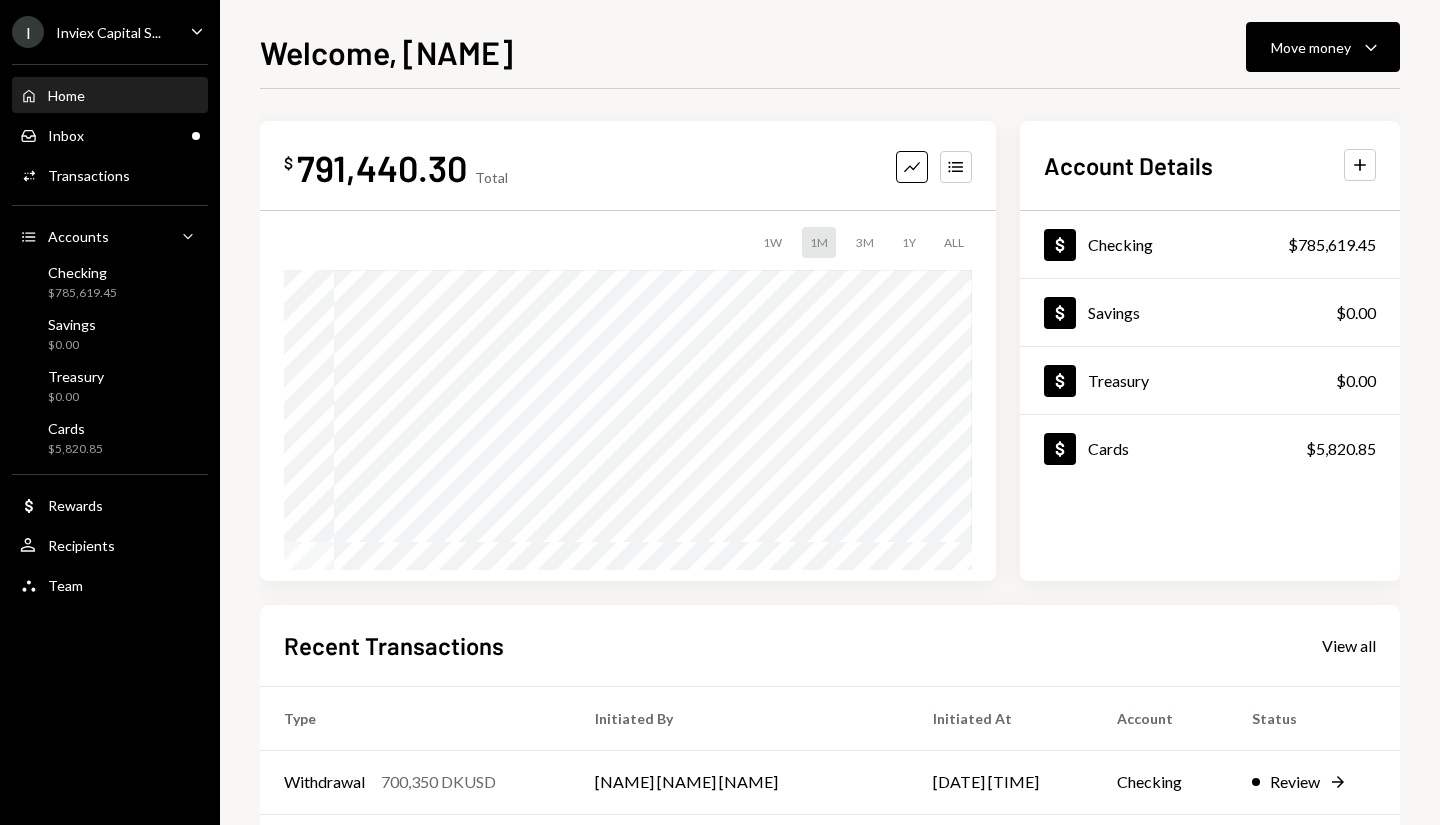 click on "I Inviex Capital S..." at bounding box center [110, 32] 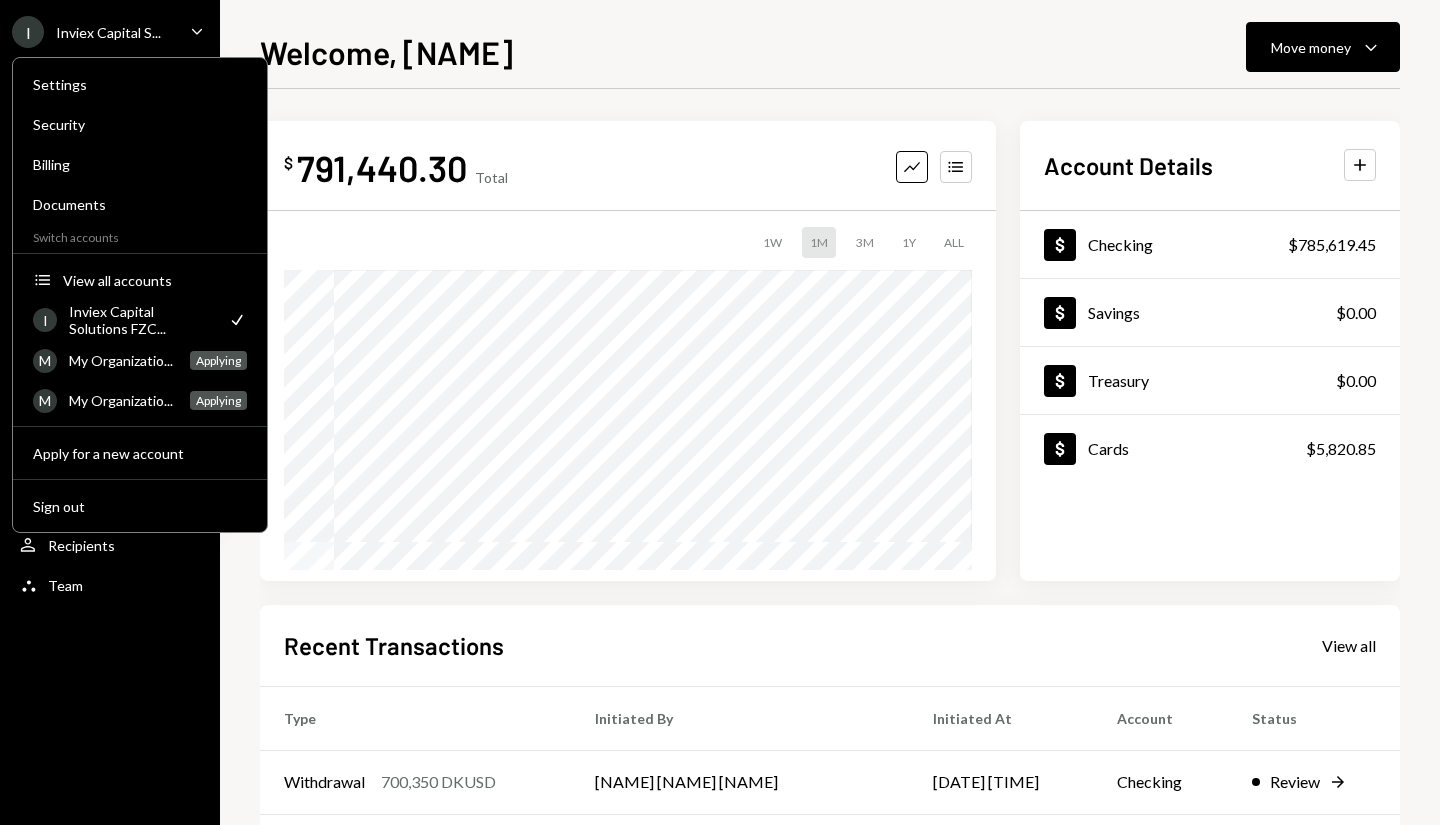 click on "Sign out" at bounding box center (140, 506) 